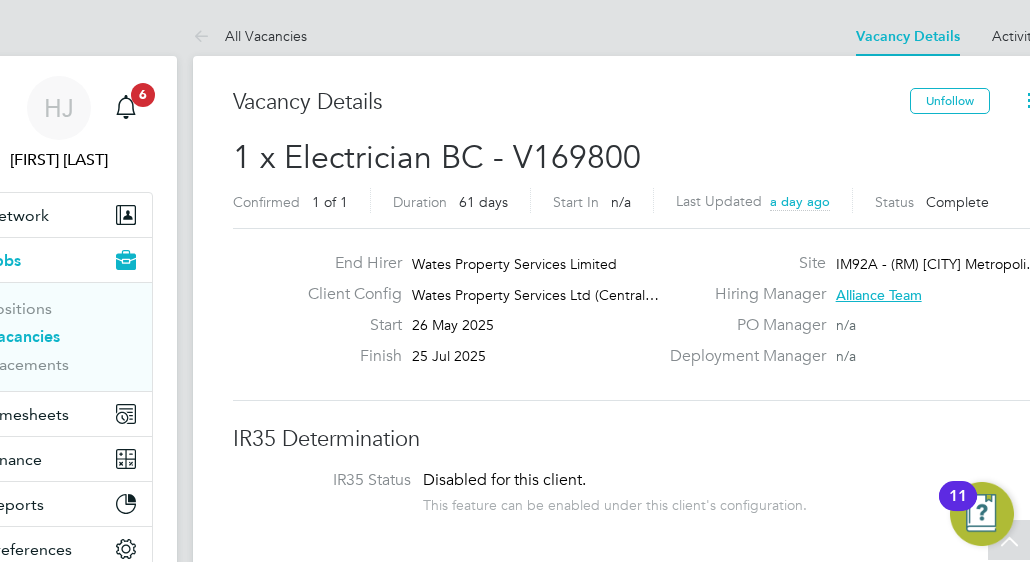 scroll, scrollTop: 1480, scrollLeft: 0, axis: vertical 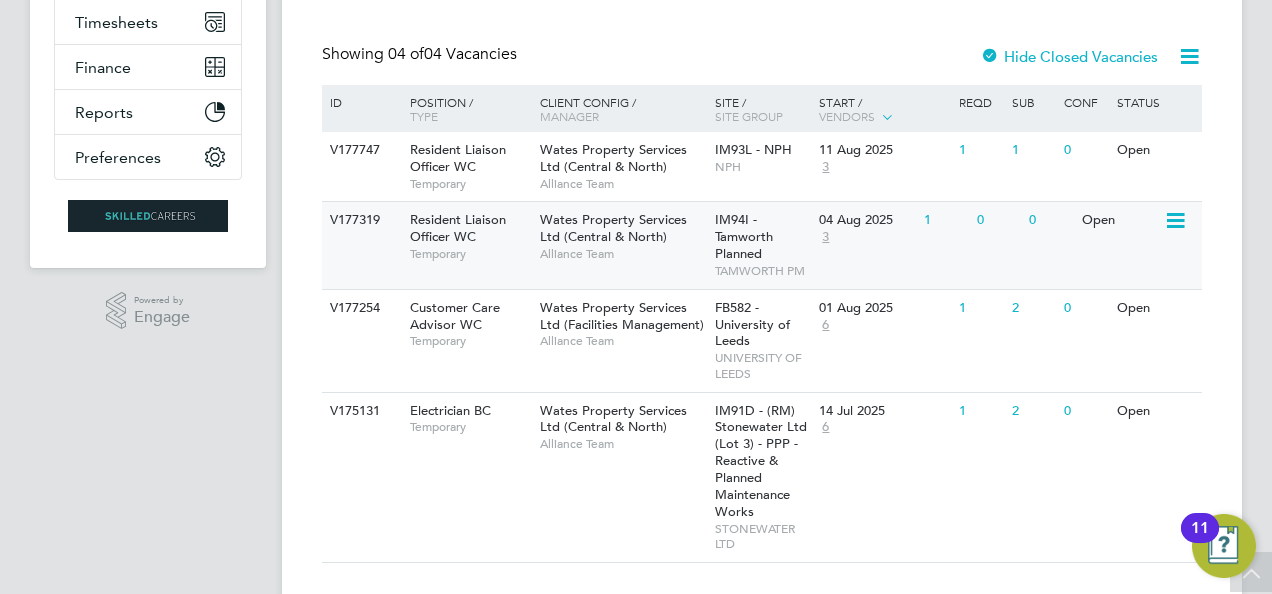 click on "Open" 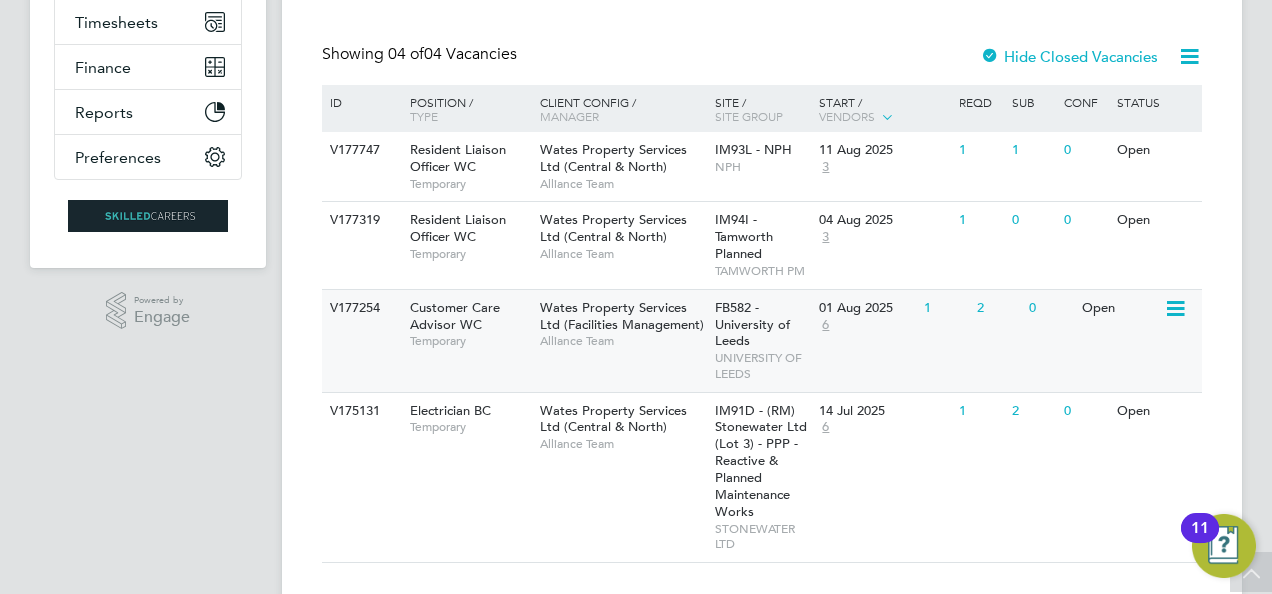click on "Open" 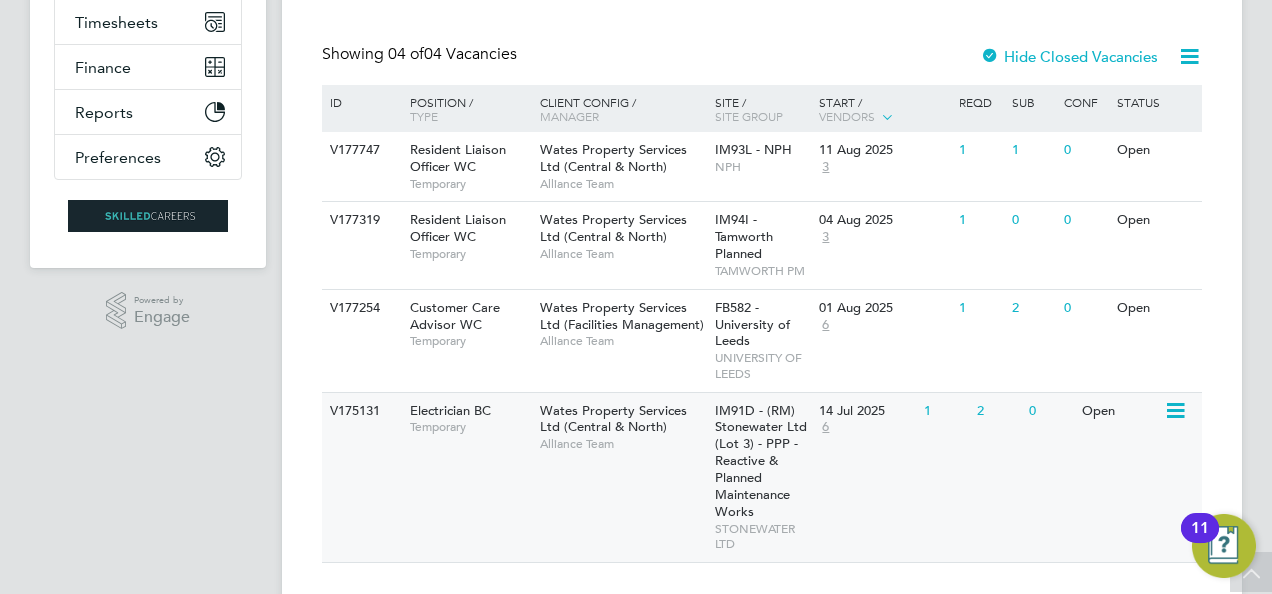 click on "V175131 Electrician BC   Temporary Wates Property Services Ltd (Central & North)   Alliance Team IM91D - (RM) Stonewater Ltd (Lot 3) - PPP - Reactive & Planned Maintenance Works   STONEWATER LTD 14 Jul 2025 6 1 2 0 Open" 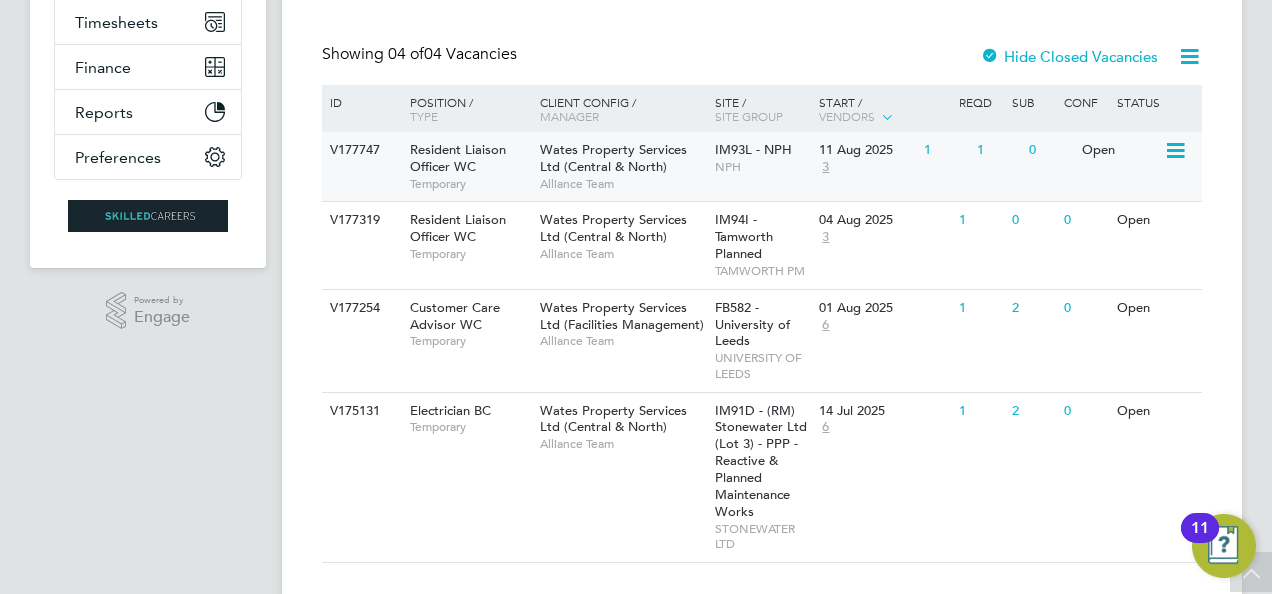 click on "V177747 Resident Liaison Officer WC   Temporary Wates Property Services Ltd (Central & North)   Alliance Team IM93L - NPH   NPH 11 Aug 2025 3 1 1 0 Open" 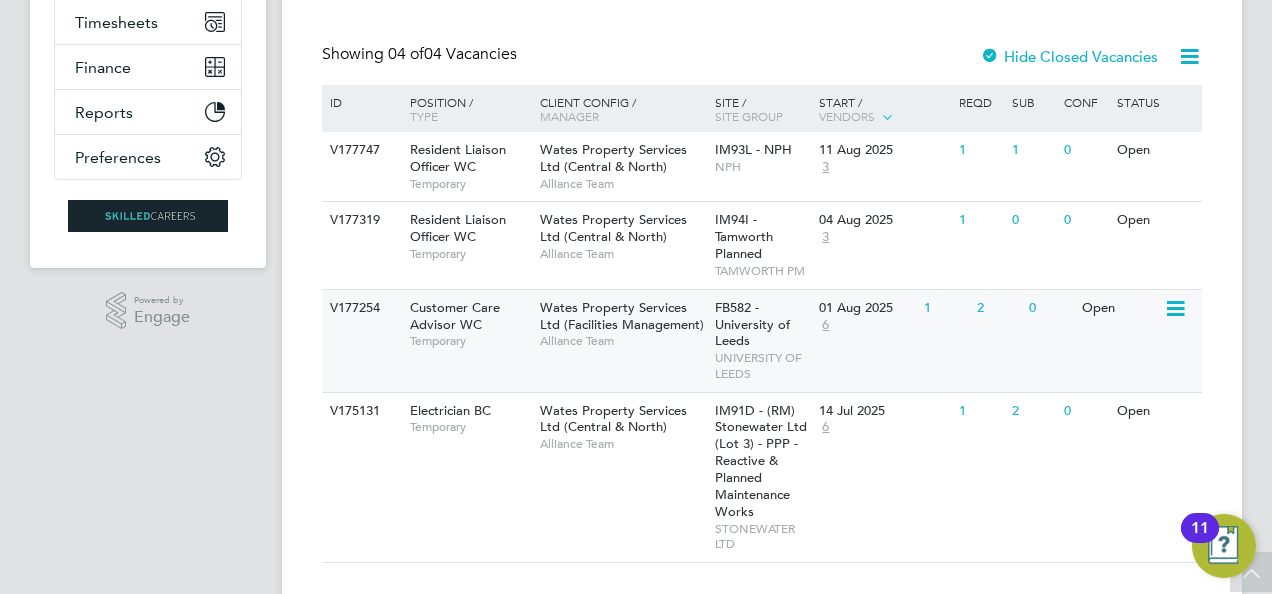 click on "Wates Property Services Ltd (Facilities Management)   Alliance Team" 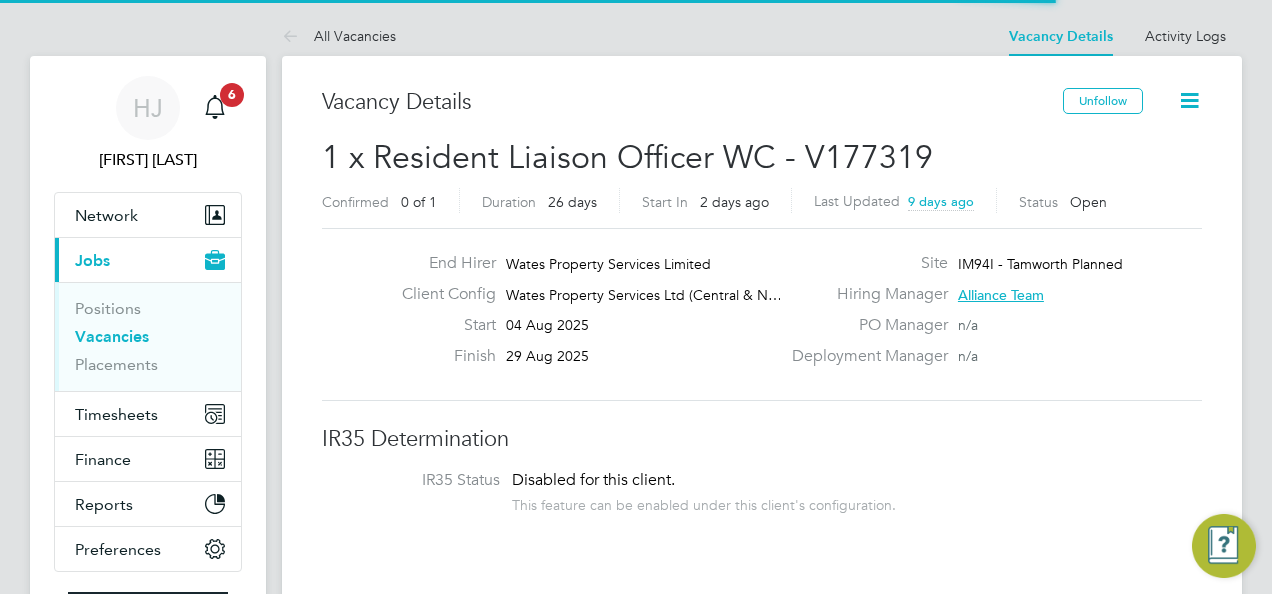 scroll, scrollTop: 40, scrollLeft: 0, axis: vertical 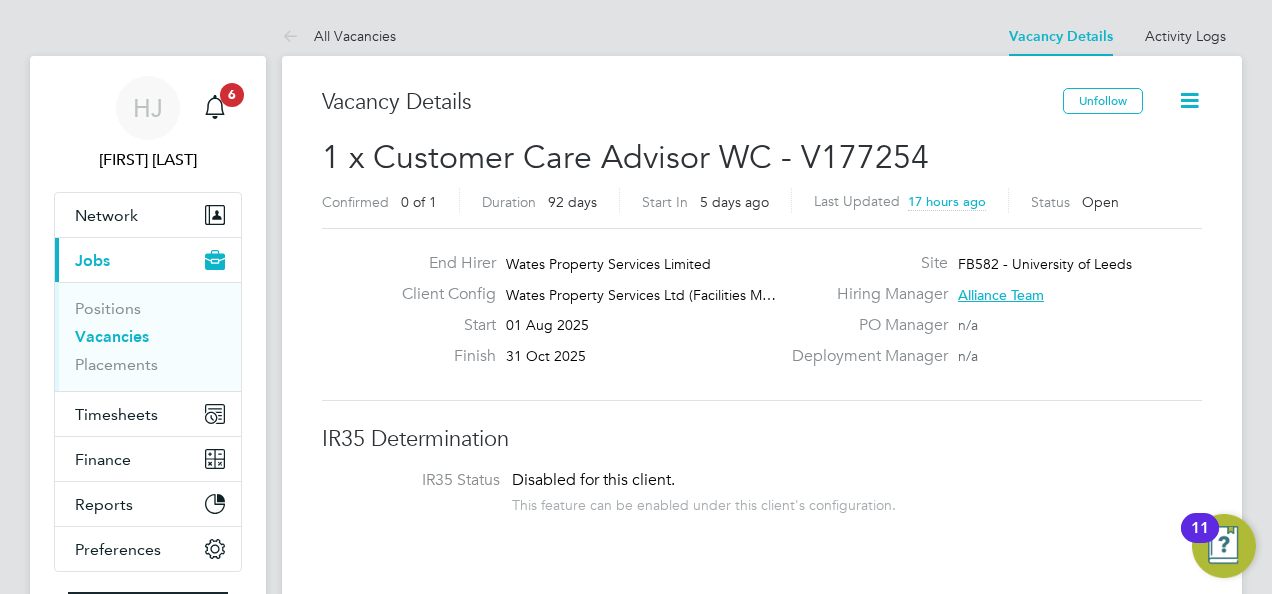 type 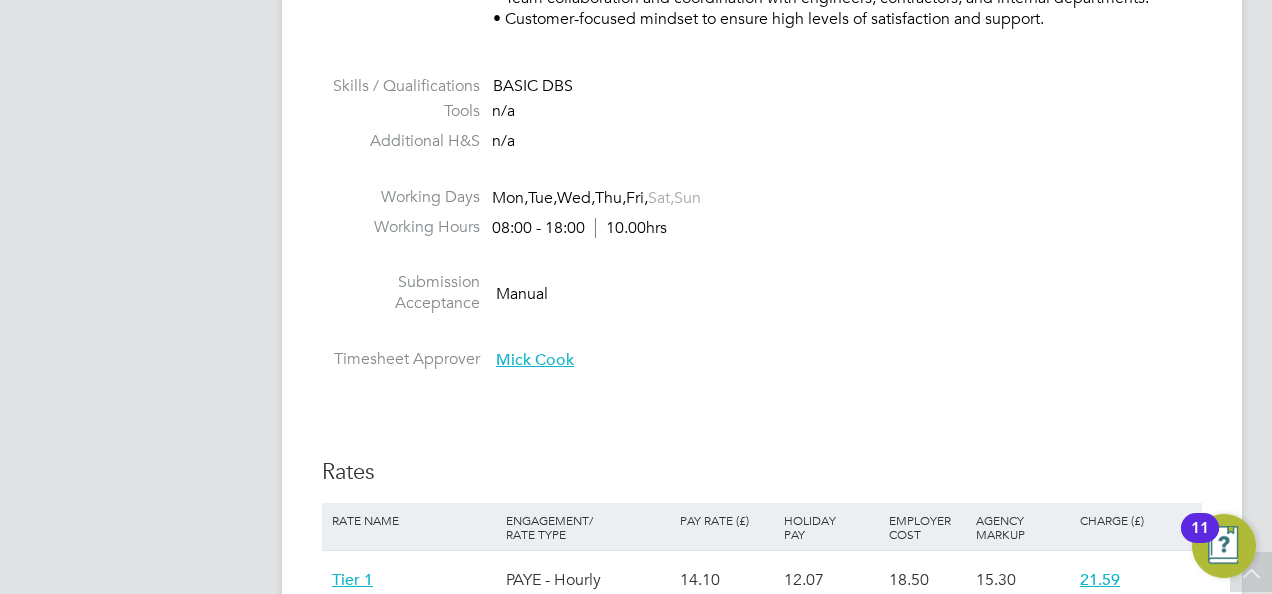 scroll, scrollTop: 1760, scrollLeft: 0, axis: vertical 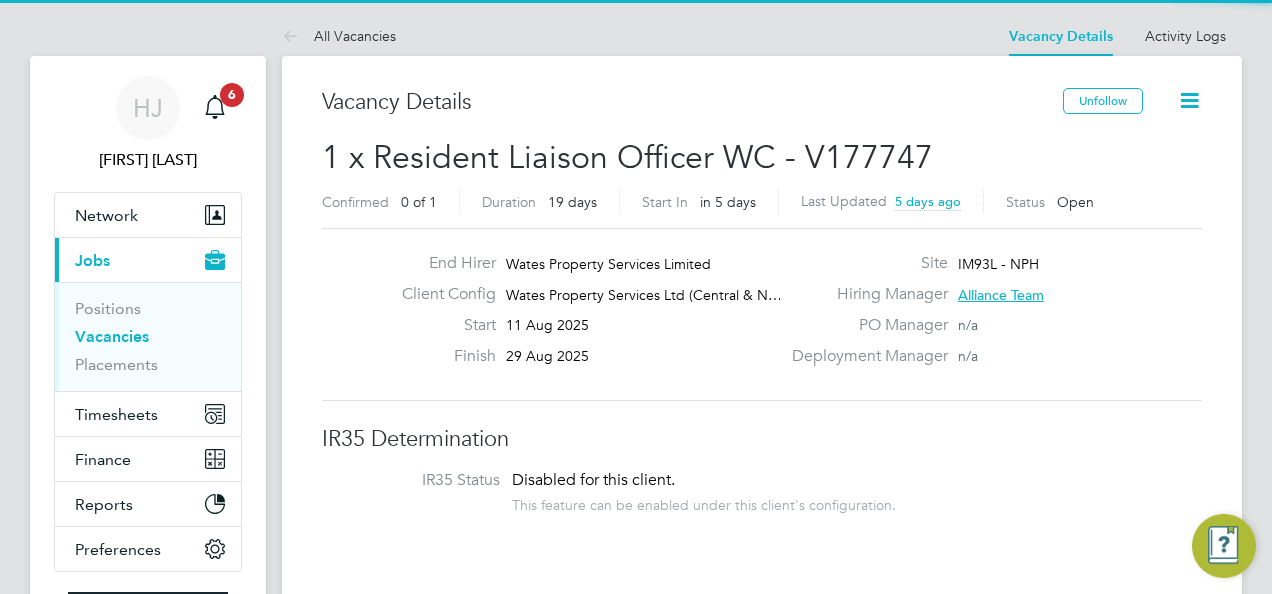 click on "IR35 Determination IR35 Status Disabled for this client. This feature can be enabled under this client's configuration. Details PO No PO Number Valid From Valid To Expiry No PO numbers have been created. Reason   Extra work Description Resident Liaision Officer
Sick Cover unsure of duration but short term for now
NN57QS
Must Drive Skills / Qualifications DBS, Asbestos Awareness UKATA or IATP Tools n/a Additional H&S n/a Working Days   Mon,  Tue,  Wed,  Thu,  Fri,  Sat,  Sun Working Hours 08:00 - 18:00  10.00hrs Submission Acceptance   Manual Timesheet Approver   [FIRST] [LAST]   Rates Rate Name Engagement/ Rate Type Pay Rate (£) Holiday Pay Employer Cost Agency Markup Charge (£) Tier 1 Contract - Hourly 19.05   n/a   n/a 15.30 21.96 Tier 2 PAYE - Hourly 14.34 12.07   18.50   16.36 22.16 Tier 2 Contract - Hourly 19.05   n/a   n/a 16.30 22.16 Tier 1 PAYE - Hourly 14.34 12.07   18.50   15.30 21.96 Workers This vacancy has a limit of  6 worker submissions  per vendor. Worker Vendor Score Cmts Charge Rate 100" 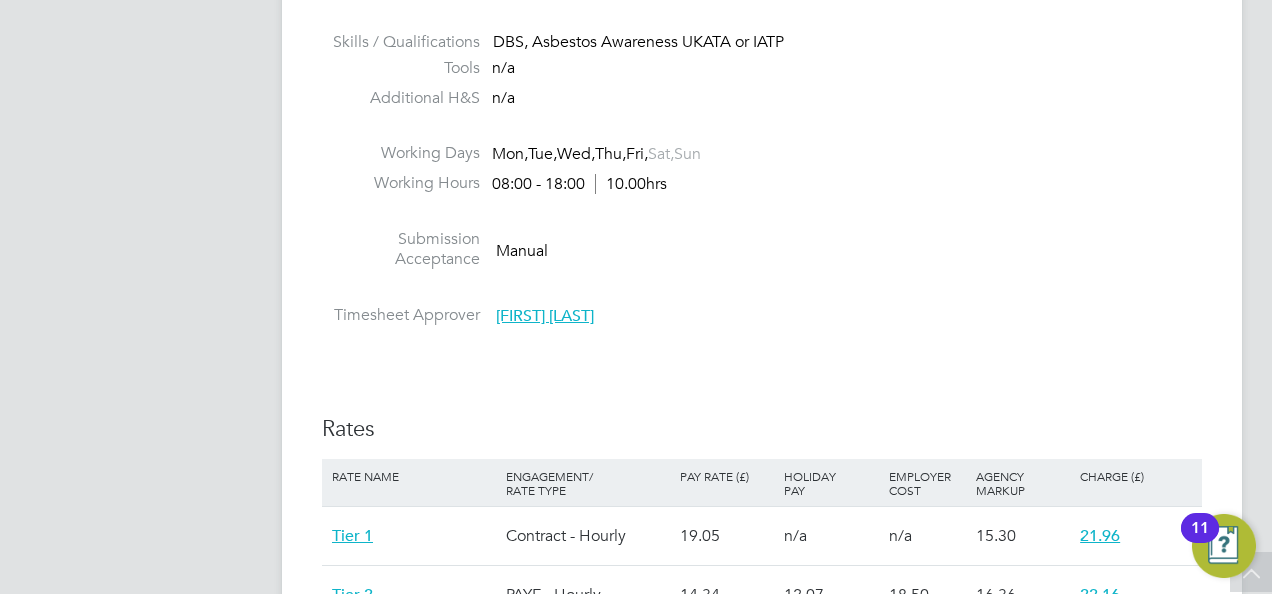 click on "IR35 Determination IR35 Status Disabled for this client. This feature can be enabled under this client's configuration. Details PO No PO Number Valid From Valid To Expiry No PO numbers have been created. Reason   Extra work Description Resident Liaision Officer
Sick Cover unsure of duration but short term for now
NN57QS
Must Drive Skills / Qualifications DBS, Asbestos Awareness UKATA or IATP Tools n/a Additional H&S n/a Working Days   Mon,  Tue,  Wed,  Thu,  Fri,  Sat,  Sun Working Hours 08:00 - 18:00  10.00hrs Submission Acceptance   Manual Timesheet Approver   [FIRST] [LAST]   Rates Rate Name Engagement/ Rate Type Pay Rate (£) Holiday Pay Employer Cost Agency Markup Charge (£) Tier 1 Contract - Hourly 19.05   n/a   n/a 15.30 21.96 Tier 2 PAYE - Hourly 14.34 12.07   18.50   16.36 22.16 Tier 2 Contract - Hourly 19.05   n/a   n/a 16.30 22.16 Tier 1 PAYE - Hourly 14.34 12.07   18.50   15.30 21.96 Workers This vacancy has a limit of  6 worker submissions  per vendor. Worker Vendor Score Cmts Charge Rate 100" 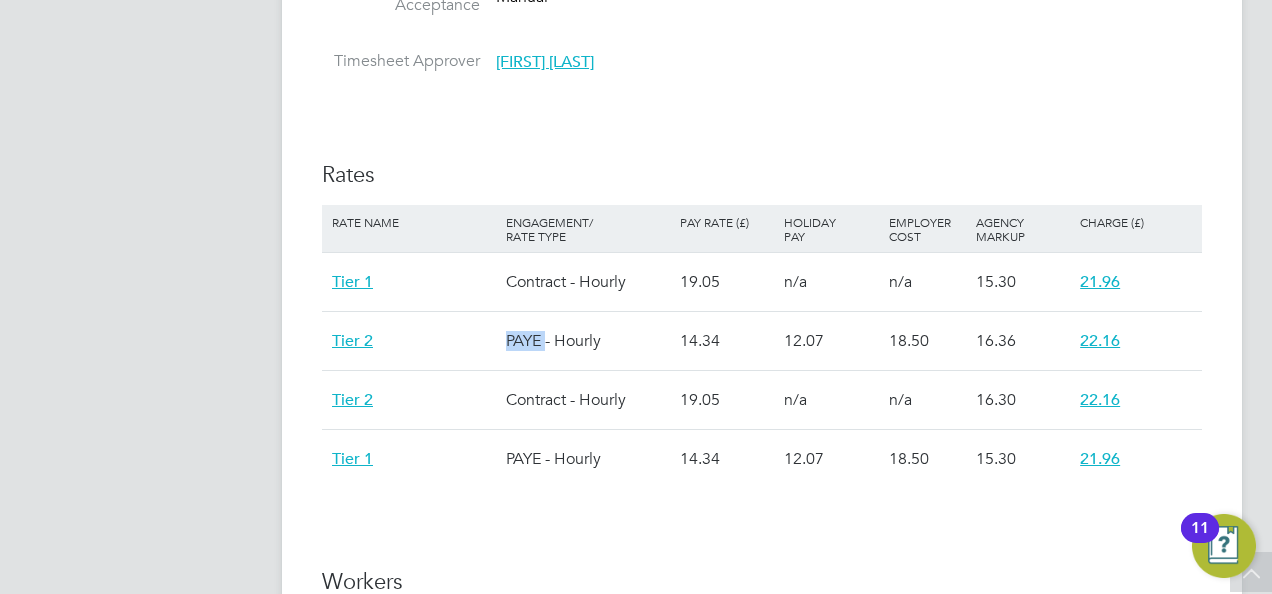 click on "IR35 Determination IR35 Status Disabled for this client. This feature can be enabled under this client's configuration. Details PO No PO Number Valid From Valid To Expiry No PO numbers have been created. Reason   Extra work Description Resident Liaision Officer
Sick Cover unsure of duration but short term for now
NN57QS
Must Drive Skills / Qualifications DBS, Asbestos Awareness UKATA or IATP Tools n/a Additional H&S n/a Working Days   Mon,  Tue,  Wed,  Thu,  Fri,  Sat,  Sun Working Hours 08:00 - 18:00  10.00hrs Submission Acceptance   Manual Timesheet Approver   [FIRST] [LAST]   Rates Rate Name Engagement/ Rate Type Pay Rate (£) Holiday Pay Employer Cost Agency Markup Charge (£) Tier 1 Contract - Hourly 19.05   n/a   n/a 15.30 21.96 Tier 2 PAYE - Hourly 14.34 12.07   18.50   16.36 22.16 Tier 2 Contract - Hourly 19.05   n/a   n/a 16.30 22.16 Tier 1 PAYE - Hourly 14.34 12.07   18.50   15.30 21.96 Workers This vacancy has a limit of  6 worker submissions  per vendor. Worker Vendor Score Cmts Charge Rate 100" 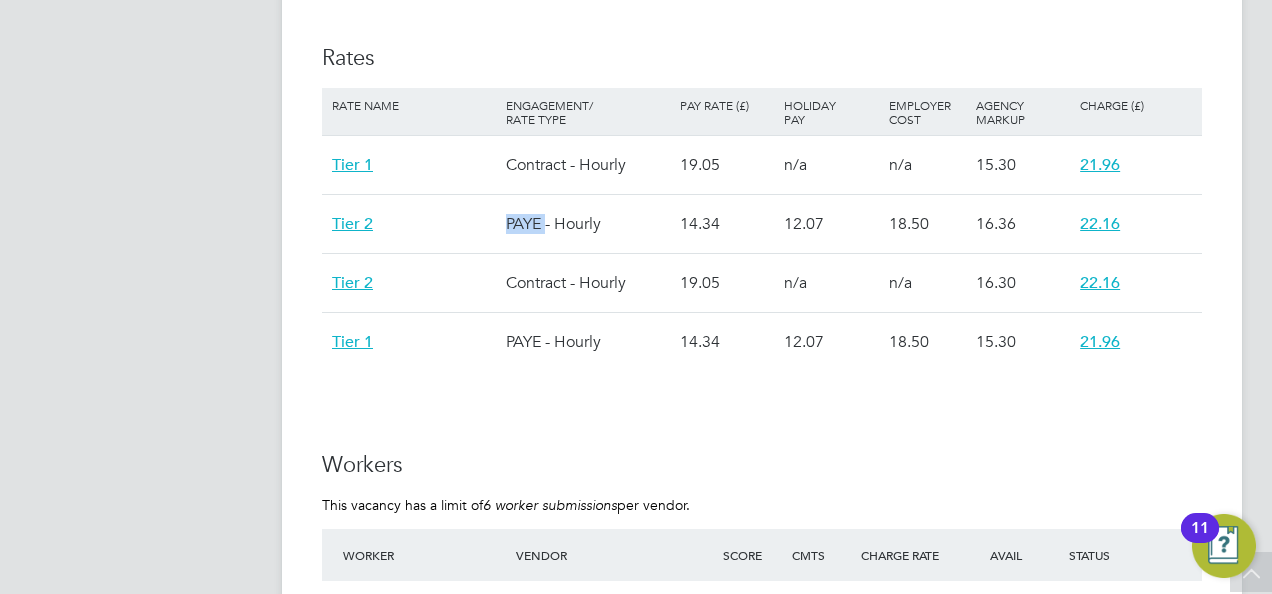 scroll, scrollTop: 1320, scrollLeft: 0, axis: vertical 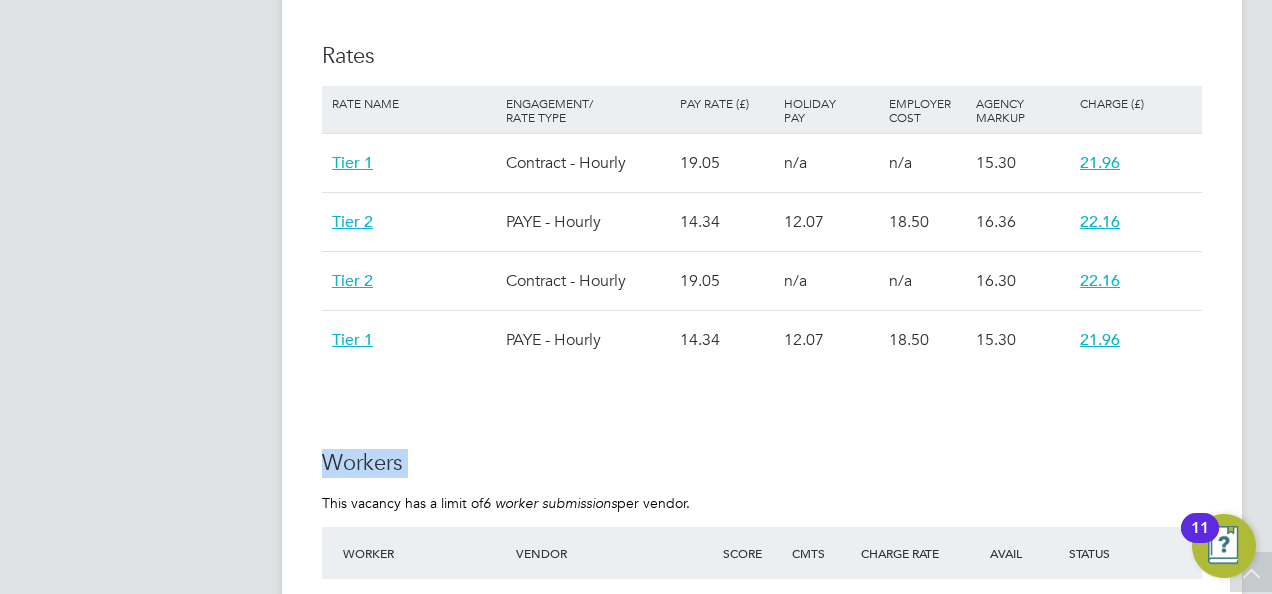 drag, startPoint x: 395, startPoint y: 460, endPoint x: 290, endPoint y: 475, distance: 106.06602 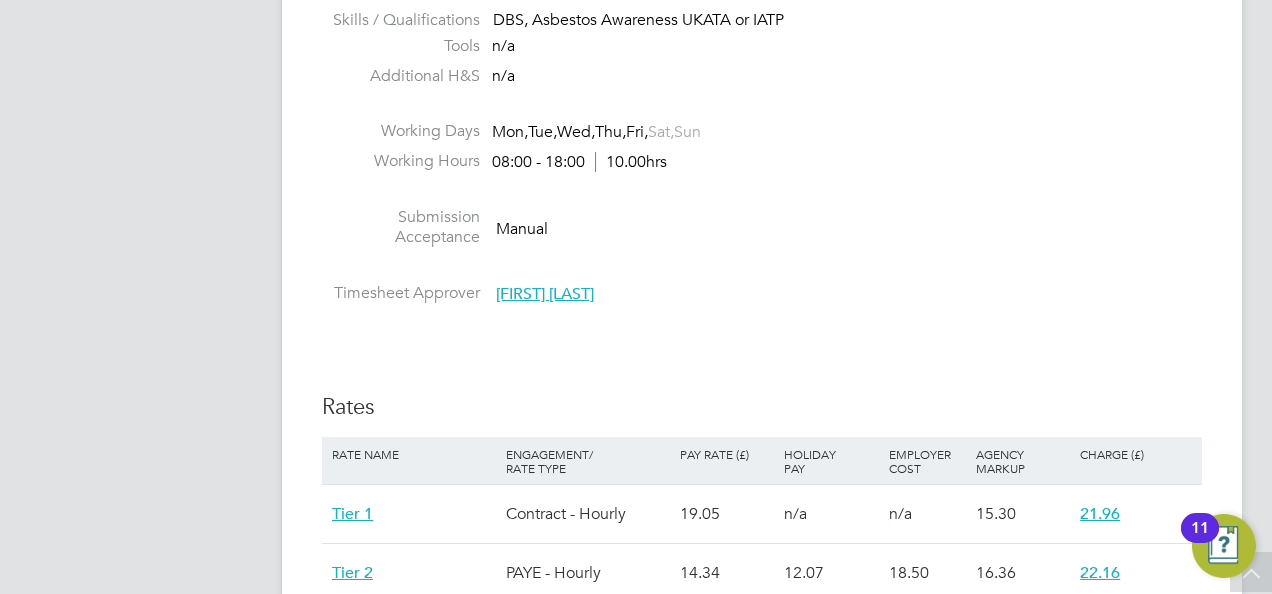 click on "Vacancy Details   Unfollow   1 x Resident Liaison Officer WC - V177747 Confirmed   0 of 1 Duration   19 days Start In     in 5 days Last Updated 5 days ago Status   Open   End Hirer Wates Property Services Limited Client Config Wates Property Services Ltd (Central & N… Start 11 Aug 2025 Finish 29 Aug 2025 Site IM93L - NPH Hiring Manager Alliance Team PO Manager  n/a Deployment Manager n/a IR35 Determination IR35 Status Disabled for this client. This feature can be enabled under this client's configuration. Details PO No PO Number Valid From Valid To Expiry No PO numbers have been created. Reason   Extra work Description Resident Liaision Officer
Sick Cover unsure of duration but short term for now
NN57QS
Must Drive Skills / Qualifications DBS, Asbestos Awareness UKATA or IATP Tools n/a Additional H&S n/a Working Days   Mon,  Tue,  Wed,  Thu,  Fri,  Sat,  Sun Working Hours 08:00 - 18:00  10.00hrs Submission Acceptance   Manual Timesheet Approver   [FIRST] [LAST]   Rates Rate Name Engagement/ Rate Type Pay" 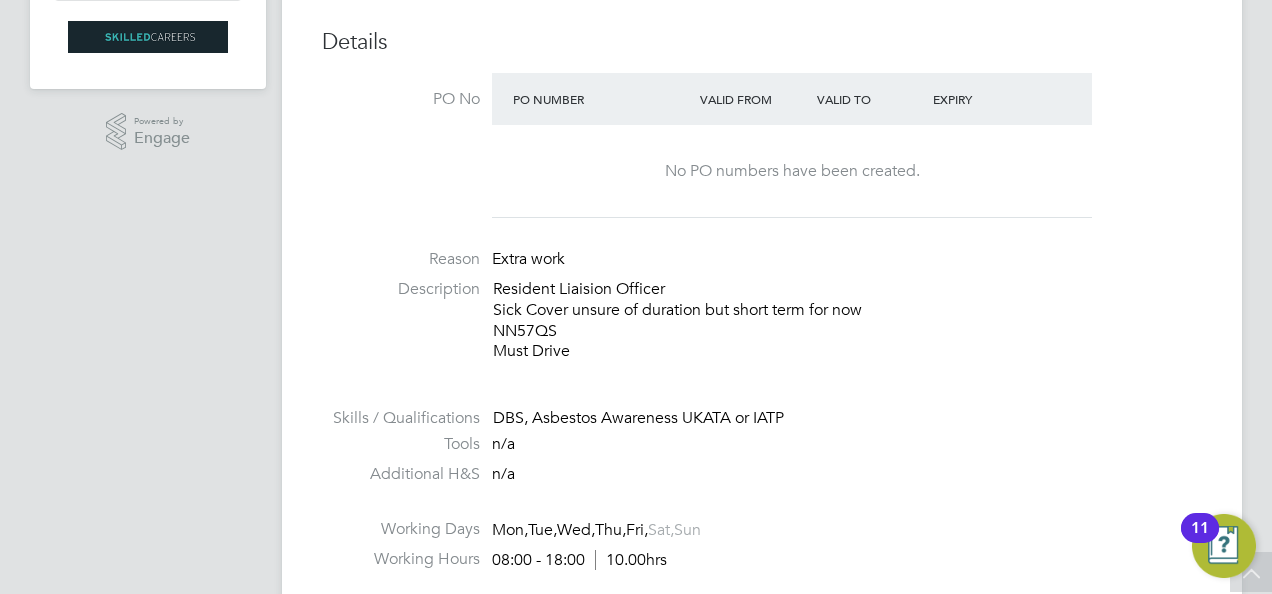 scroll, scrollTop: 560, scrollLeft: 0, axis: vertical 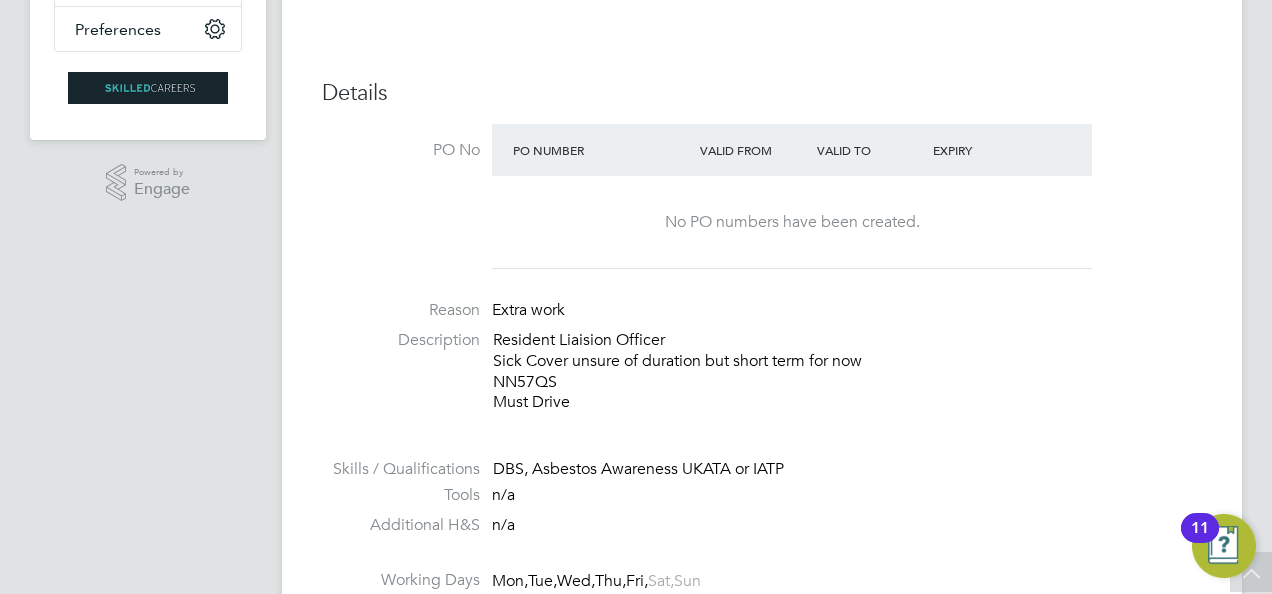 click on "Vacancy Details   Unfollow   1 x Resident Liaison Officer WC - V177747 Confirmed   0 of 1 Duration   19 days Start In     in 5 days Last Updated 5 days ago Status   Open   End Hirer Wates Property Services Limited Client Config Wates Property Services Ltd (Central & N… Start 11 Aug 2025 Finish 29 Aug 2025 Site IM93L - NPH Hiring Manager Alliance Team PO Manager  n/a Deployment Manager n/a IR35 Determination IR35 Status Disabled for this client. This feature can be enabled under this client's configuration. Details PO No PO Number Valid From Valid To Expiry No PO numbers have been created. Reason   Extra work Description Resident Liaision Officer
Sick Cover unsure of duration but short term for now
NN57QS
Must Drive Skills / Qualifications DBS, Asbestos Awareness UKATA or IATP Tools n/a Additional H&S n/a Working Days   Mon,  Tue,  Wed,  Thu,  Fri,  Sat,  Sun Working Hours 08:00 - 18:00  10.00hrs Submission Acceptance   Manual Timesheet Approver   [FIRST] [LAST]   Rates Rate Name Engagement/ Rate Type Pay" 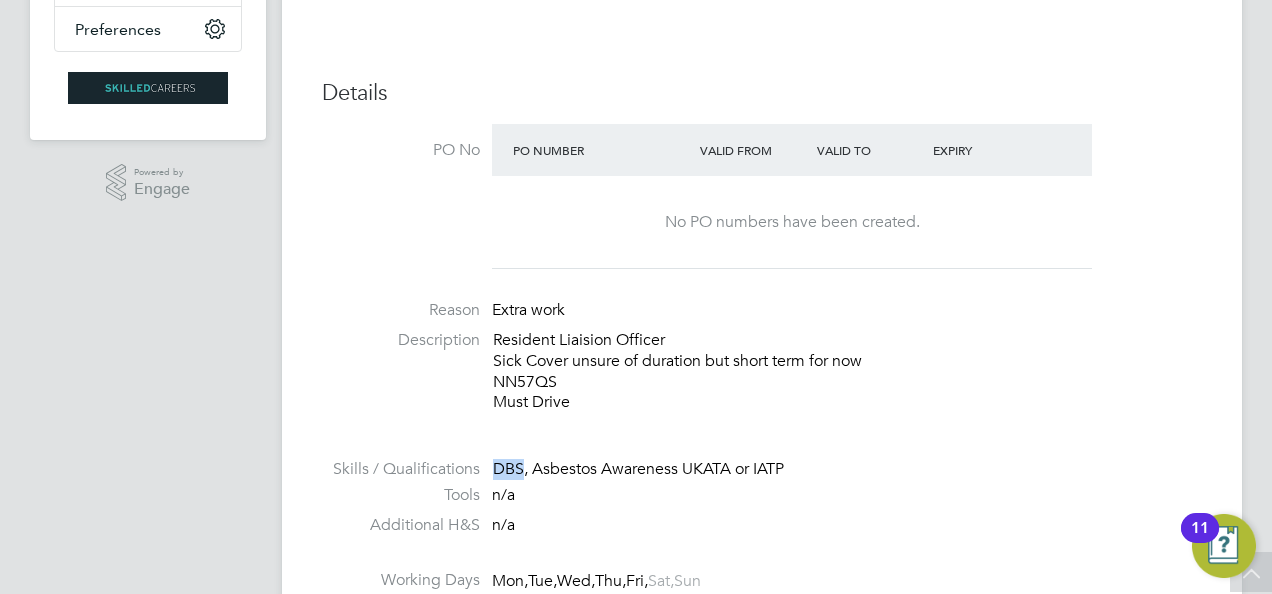 click on "Vacancy Details   Unfollow   1 x Resident Liaison Officer WC - V177747 Confirmed   0 of 1 Duration   19 days Start In     in 5 days Last Updated 5 days ago Status   Open   End Hirer Wates Property Services Limited Client Config Wates Property Services Ltd (Central & N… Start 11 Aug 2025 Finish 29 Aug 2025 Site IM93L - NPH Hiring Manager Alliance Team PO Manager  n/a Deployment Manager n/a IR35 Determination IR35 Status Disabled for this client. This feature can be enabled under this client's configuration. Details PO No PO Number Valid From Valid To Expiry No PO numbers have been created. Reason   Extra work Description Resident Liaision Officer
Sick Cover unsure of duration but short term for now
NN57QS
Must Drive Skills / Qualifications DBS, Asbestos Awareness UKATA or IATP Tools n/a Additional H&S n/a Working Days   Mon,  Tue,  Wed,  Thu,  Fri,  Sat,  Sun Working Hours 08:00 - 18:00  10.00hrs Submission Acceptance   Manual Timesheet Approver   [FIRST] [LAST]   Rates Rate Name Engagement/ Rate Type Pay" 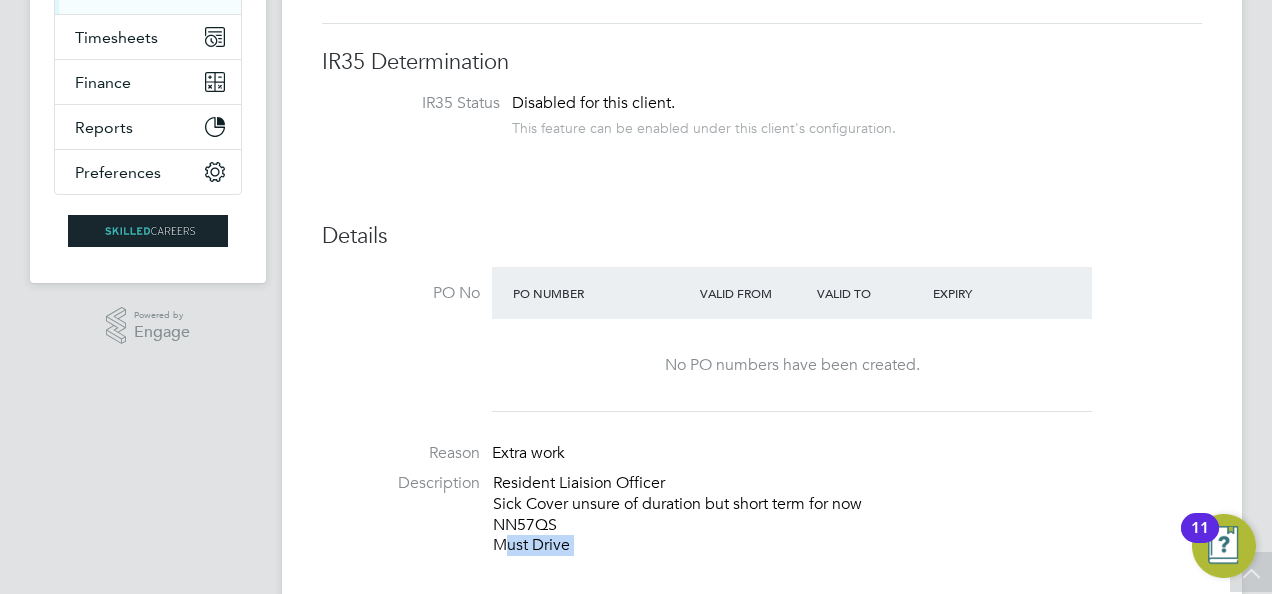 click on "Vacancy Details   Unfollow   1 x Resident Liaison Officer WC - V177747 Confirmed   0 of 1 Duration   19 days Start In     in 5 days Last Updated 5 days ago Status   Open   End Hirer Wates Property Services Limited Client Config Wates Property Services Ltd (Central & N… Start 11 Aug 2025 Finish 29 Aug 2025 Site IM93L - NPH Hiring Manager Alliance Team PO Manager  n/a Deployment Manager n/a IR35 Determination IR35 Status Disabled for this client. This feature can be enabled under this client's configuration. Details PO No PO Number Valid From Valid To Expiry No PO numbers have been created. Reason   Extra work Description Resident Liaision Officer
Sick Cover unsure of duration but short term for now
NN57QS
Must Drive Skills / Qualifications DBS, Asbestos Awareness UKATA or IATP Tools n/a Additional H&S n/a Working Days   Mon,  Tue,  Wed,  Thu,  Fri,  Sat,  Sun Working Hours 08:00 - 18:00  10.00hrs Submission Acceptance   Manual Timesheet Approver   [FIRST] [LAST]   Rates Rate Name Engagement/ Rate Type Pay" 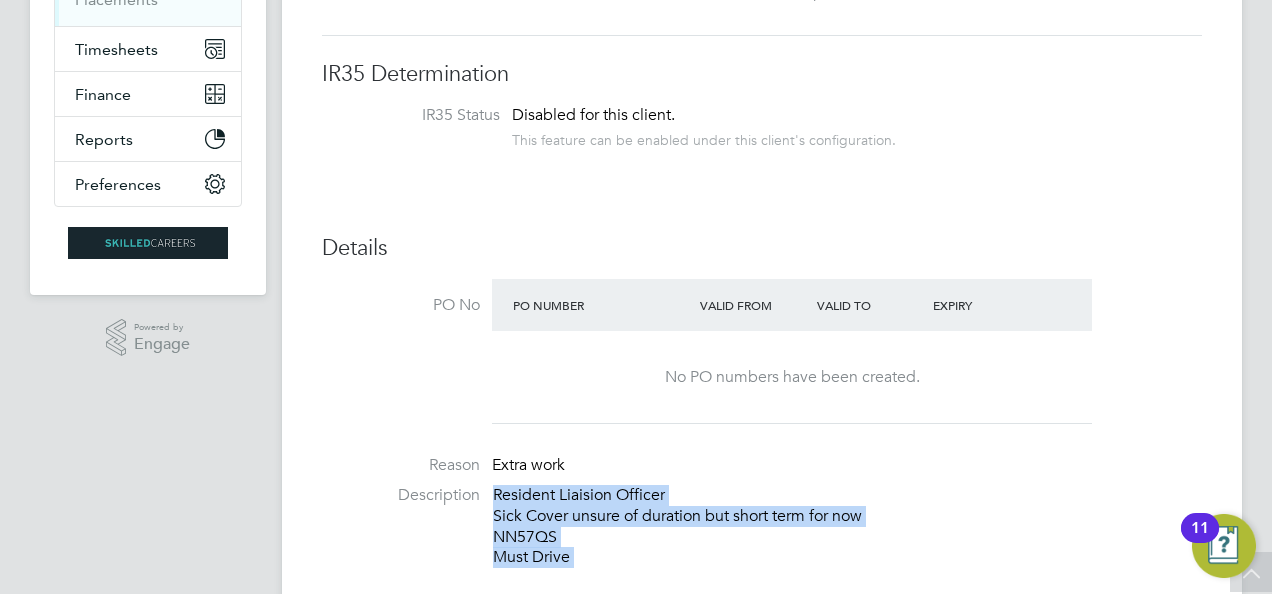 scroll, scrollTop: 240, scrollLeft: 0, axis: vertical 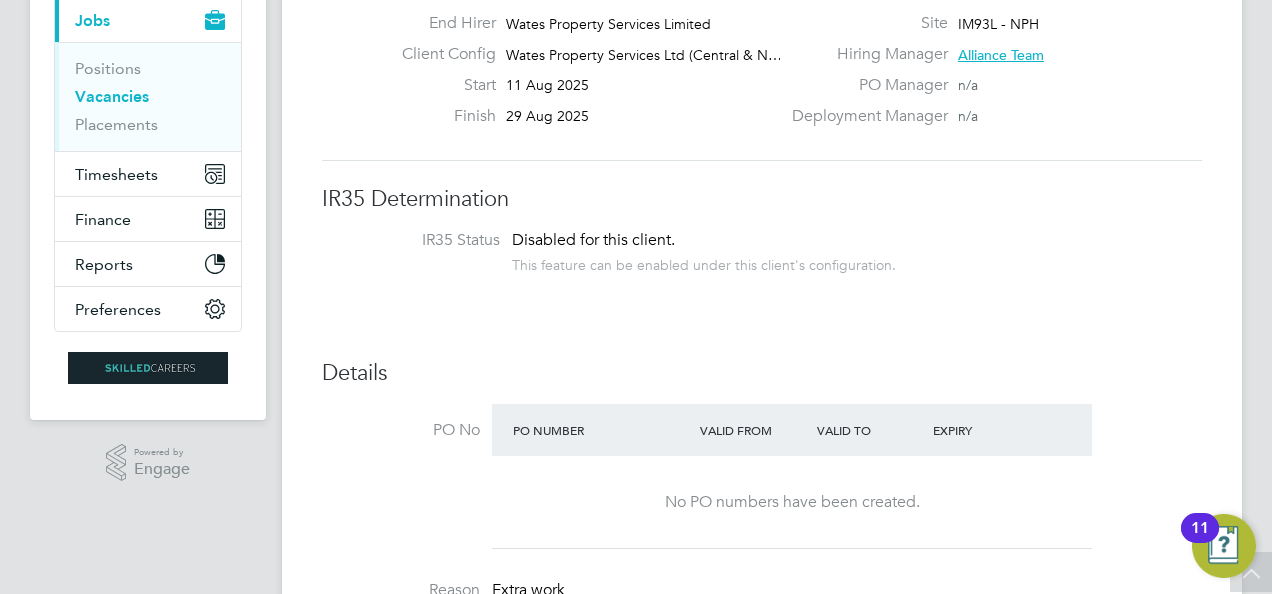 drag, startPoint x: 290, startPoint y: 475, endPoint x: 618, endPoint y: 440, distance: 329.8621 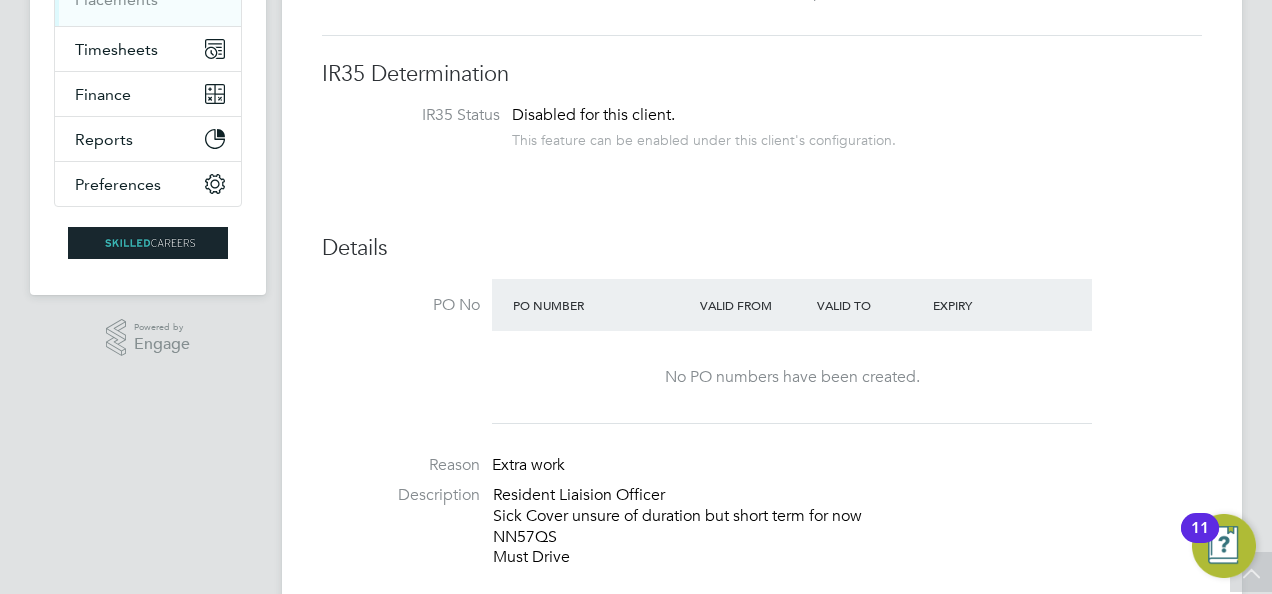scroll, scrollTop: 360, scrollLeft: 0, axis: vertical 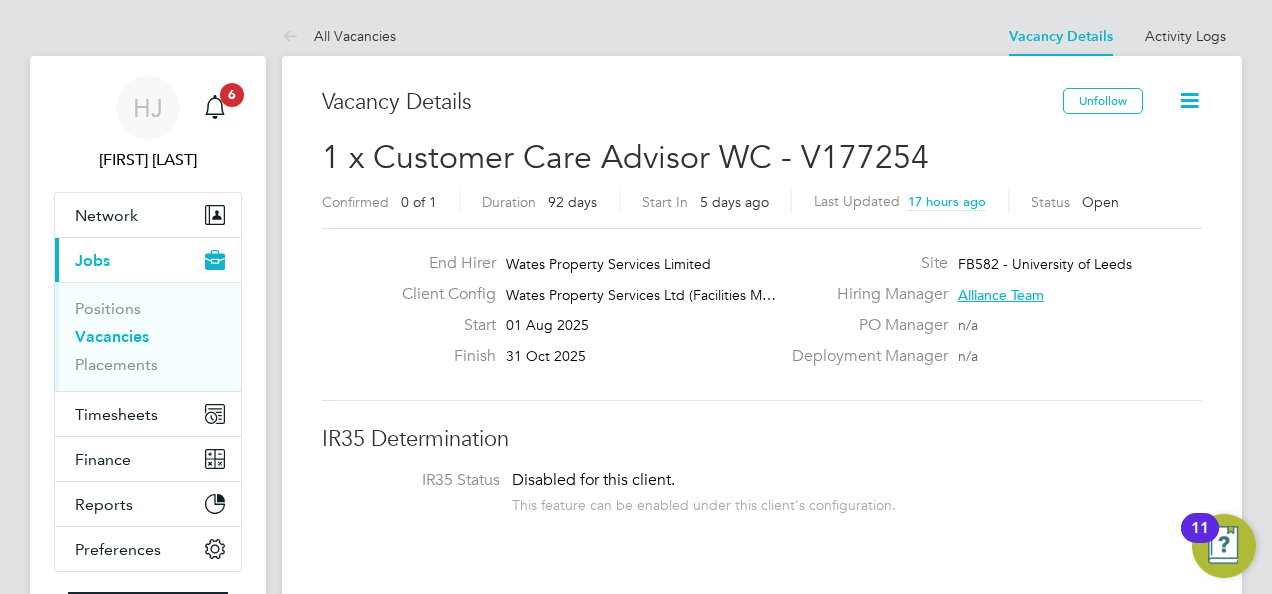 type 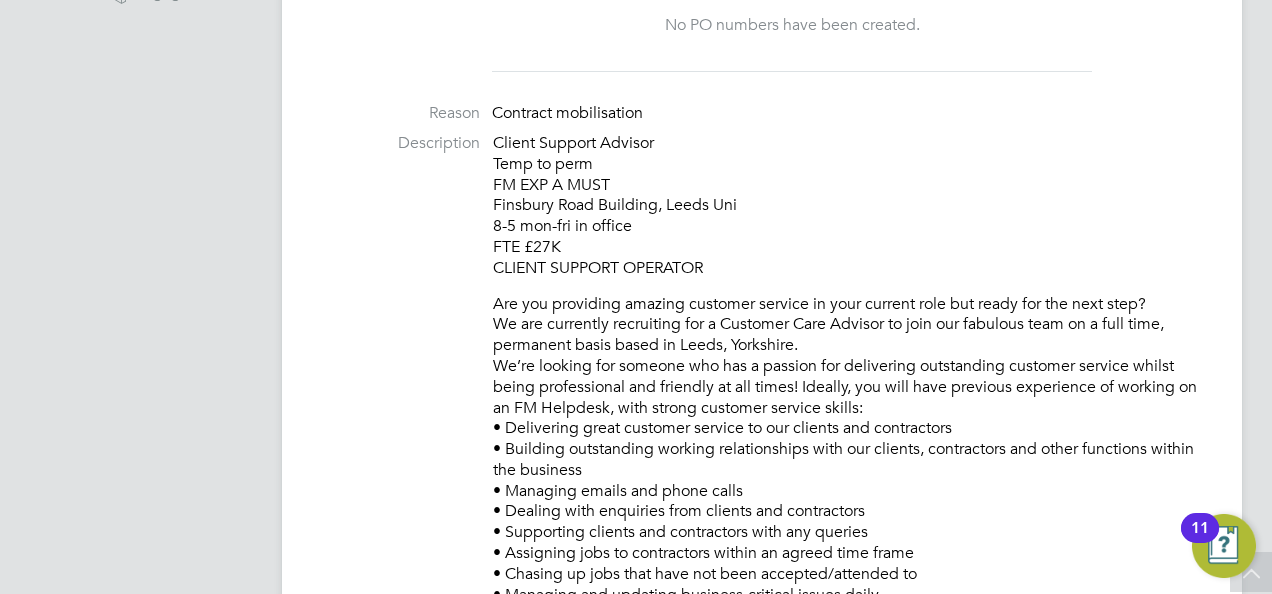 scroll, scrollTop: 720, scrollLeft: 0, axis: vertical 